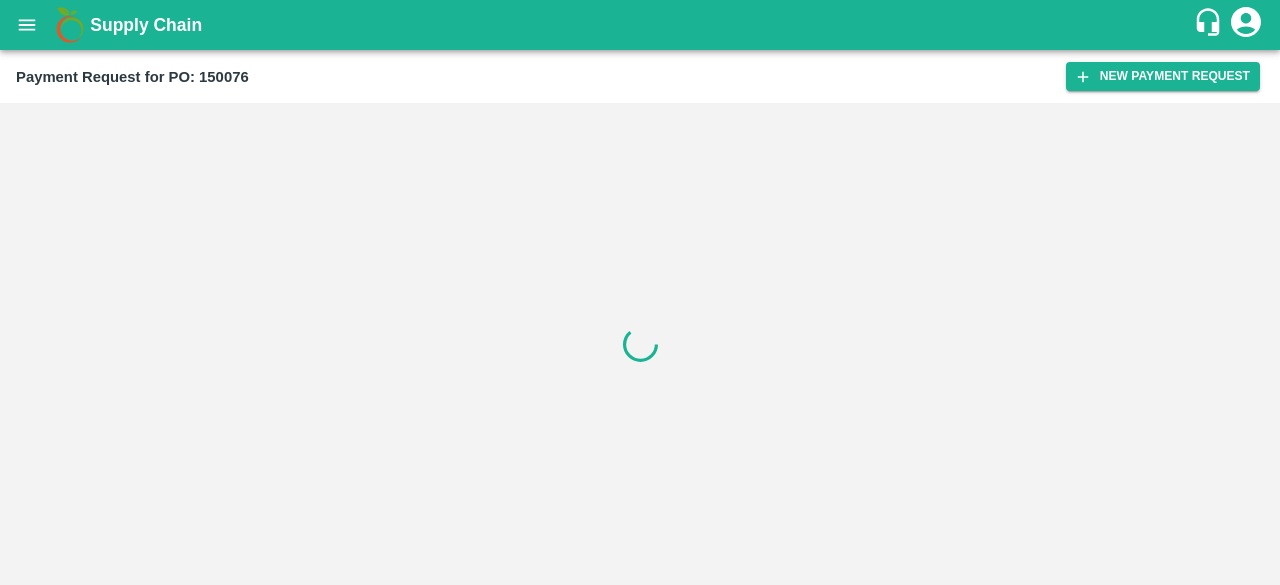 scroll, scrollTop: 0, scrollLeft: 0, axis: both 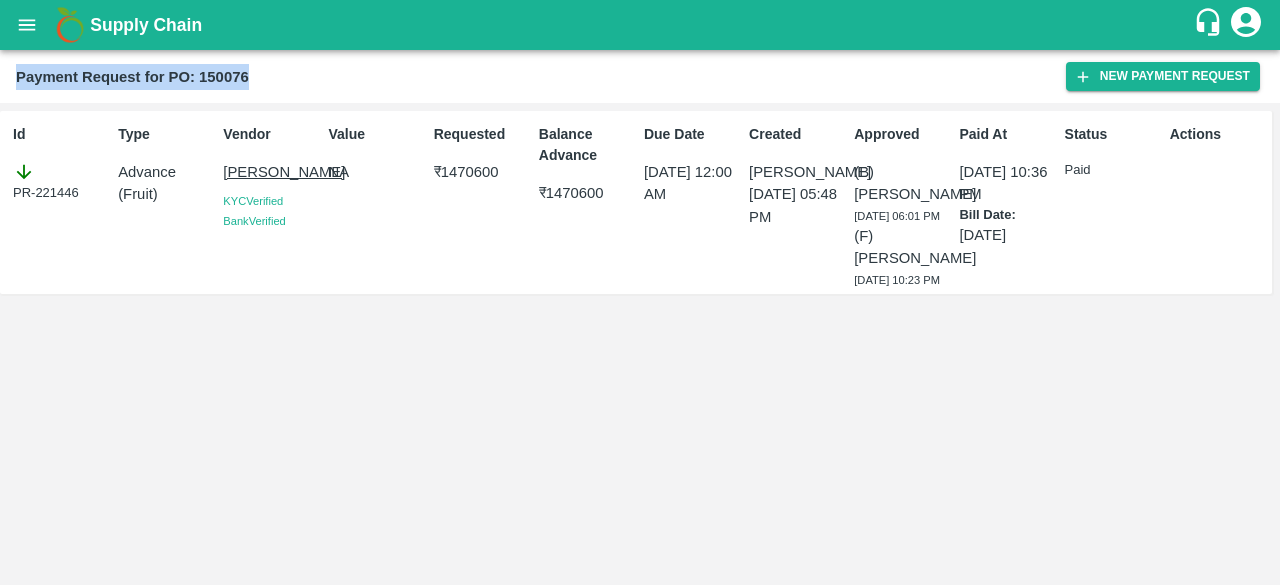 drag, startPoint x: 628, startPoint y: 92, endPoint x: 292, endPoint y: -23, distance: 355.1352 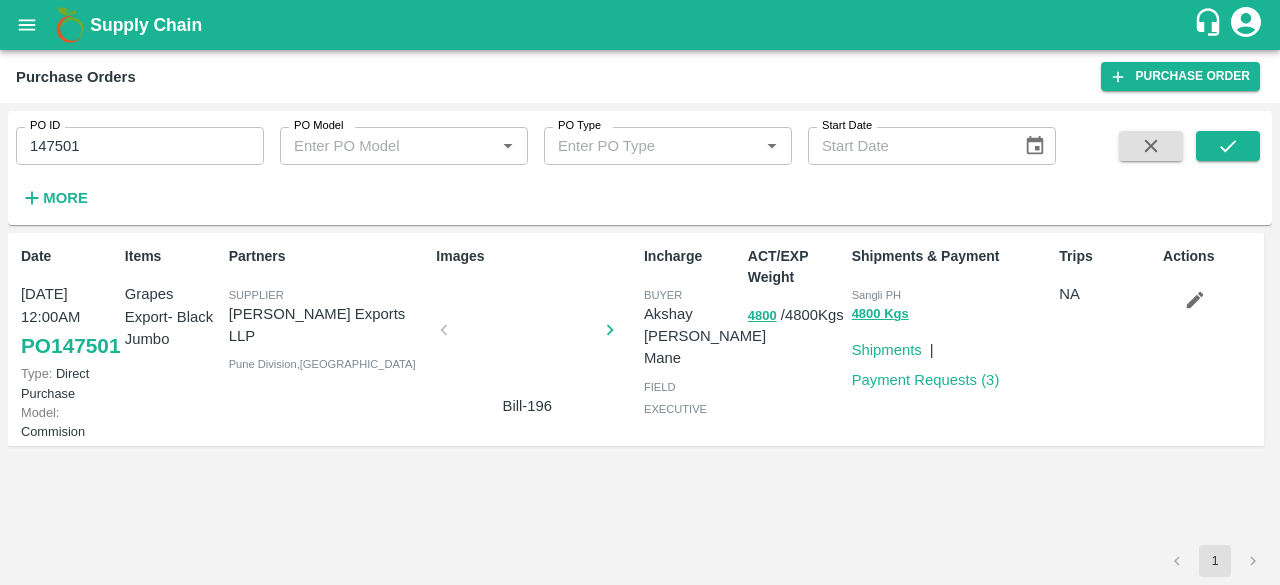 scroll, scrollTop: 0, scrollLeft: 0, axis: both 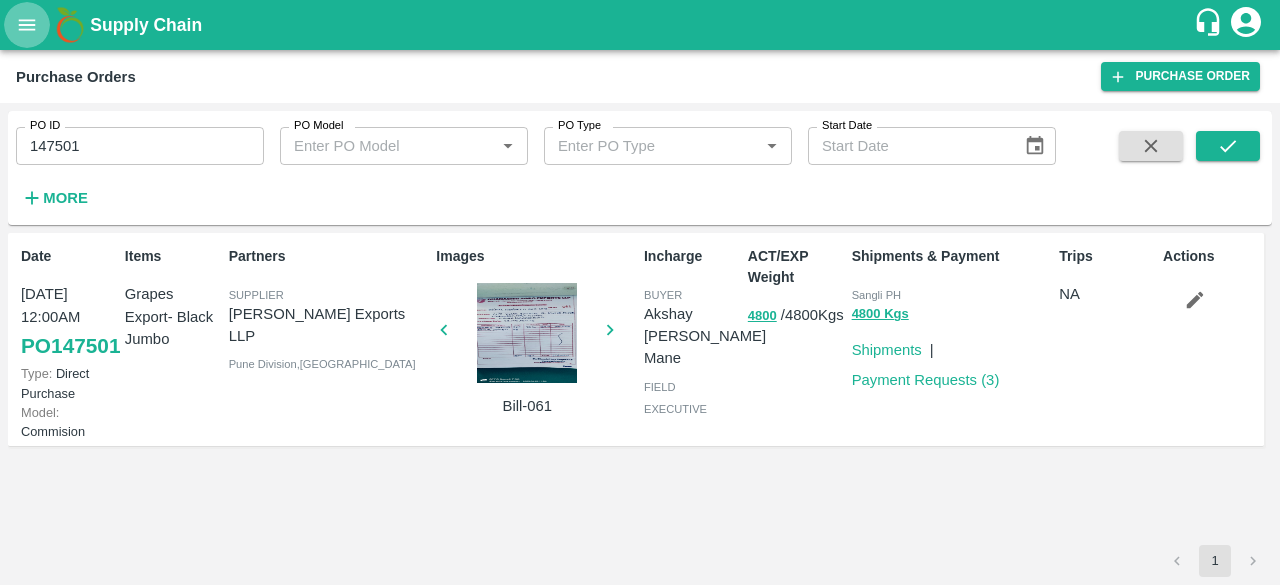 click at bounding box center (27, 25) 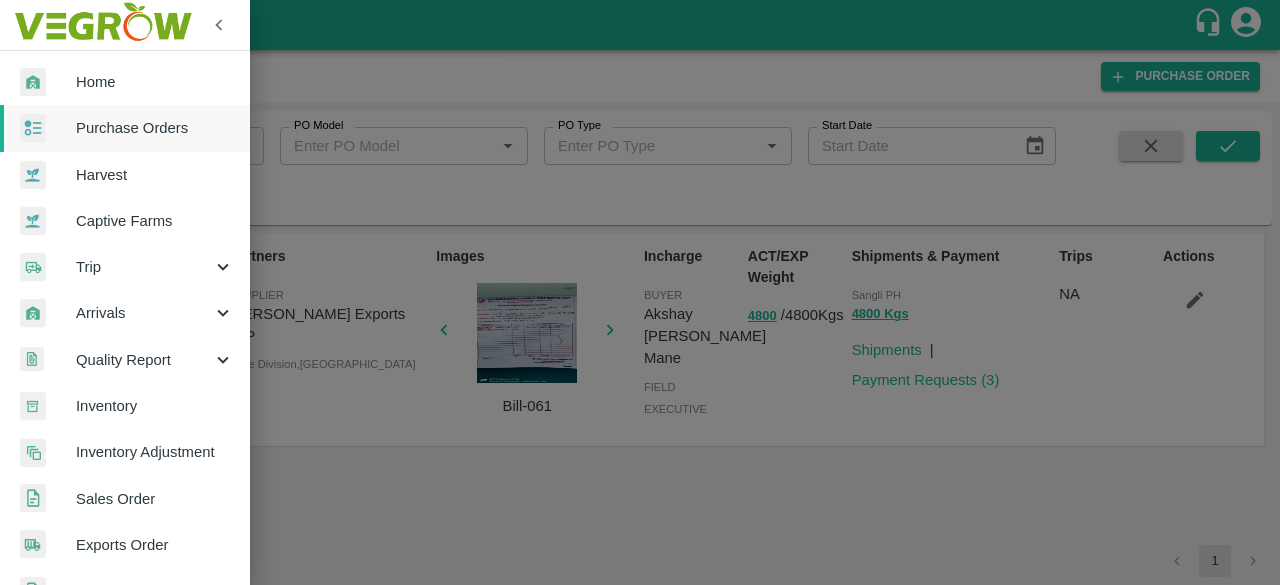 scroll, scrollTop: 57, scrollLeft: 0, axis: vertical 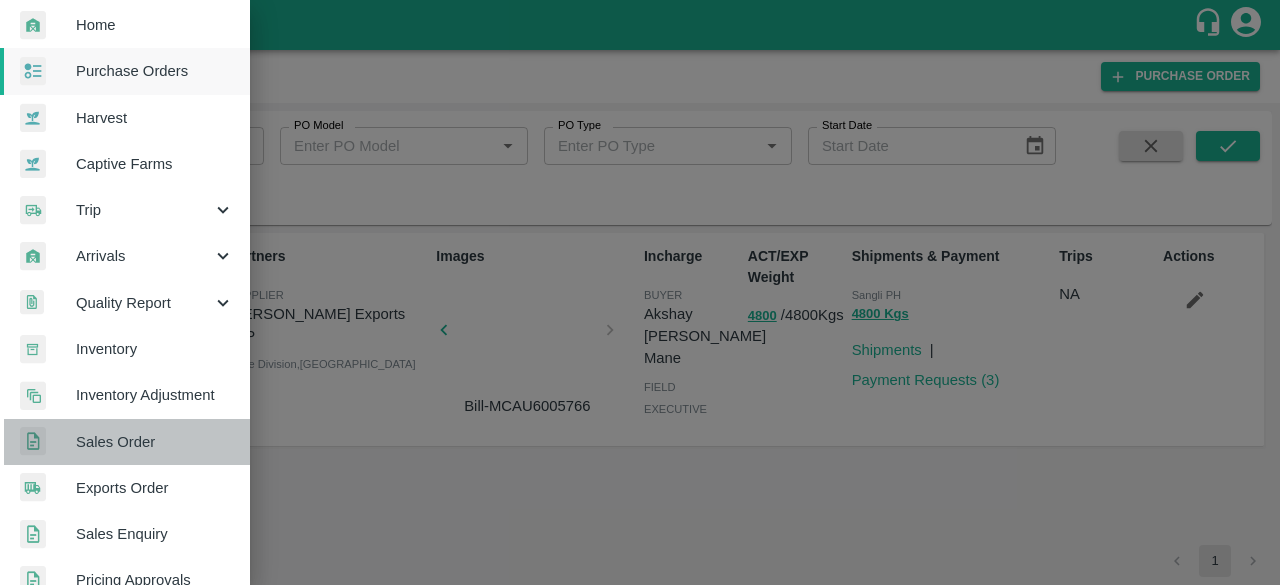 click on "Sales Order" at bounding box center (155, 442) 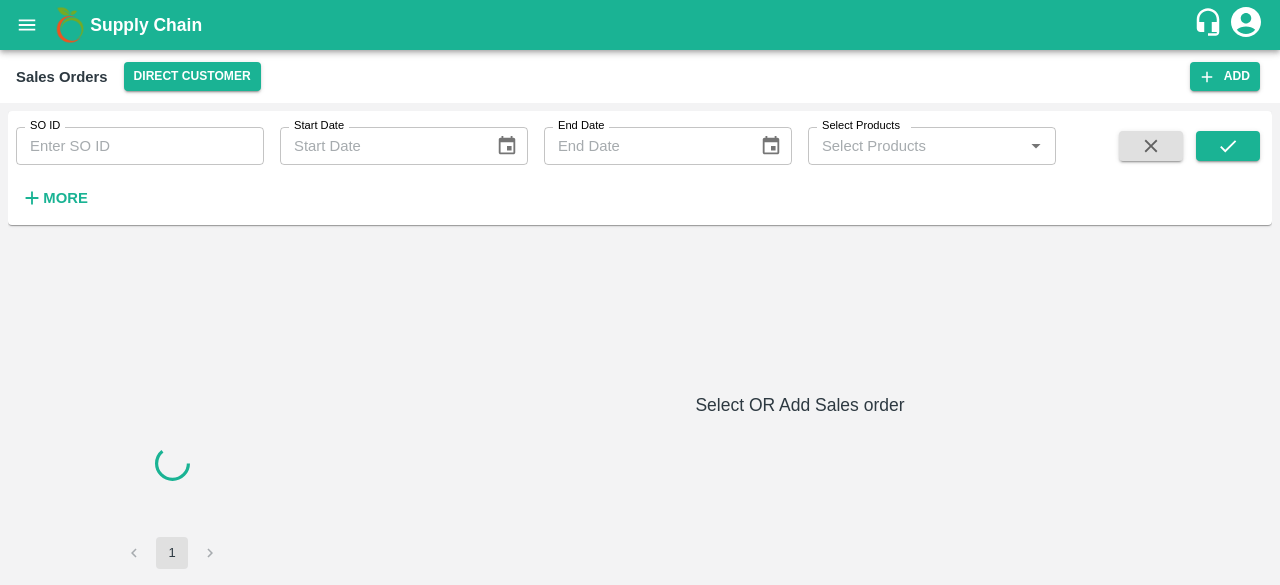 click on "SO ID" at bounding box center (140, 146) 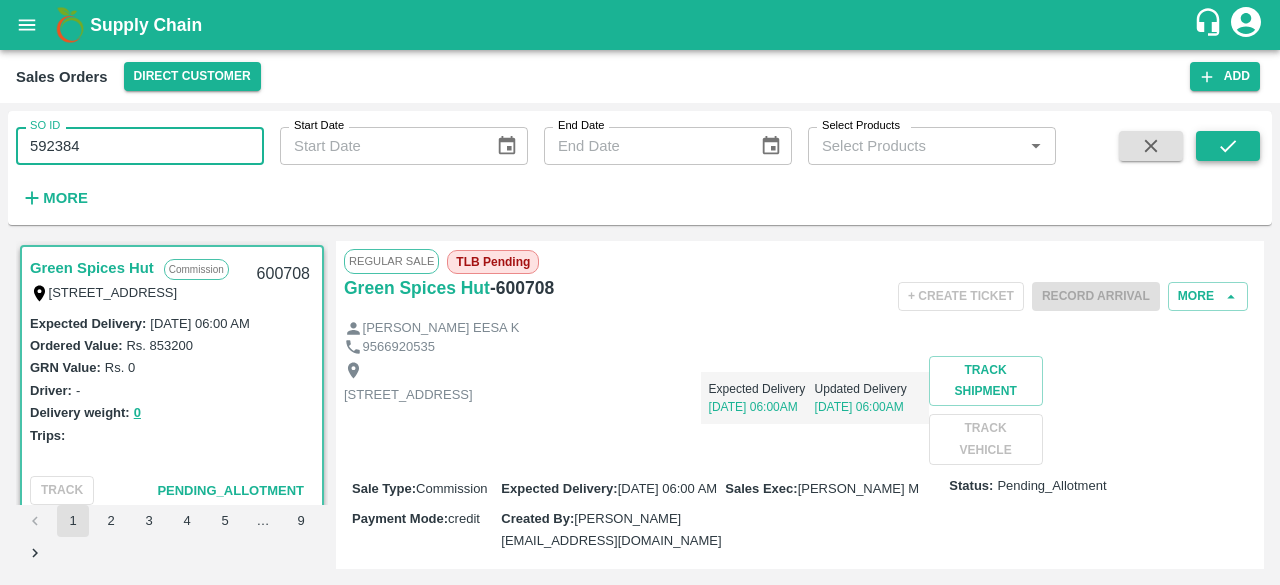type on "592384" 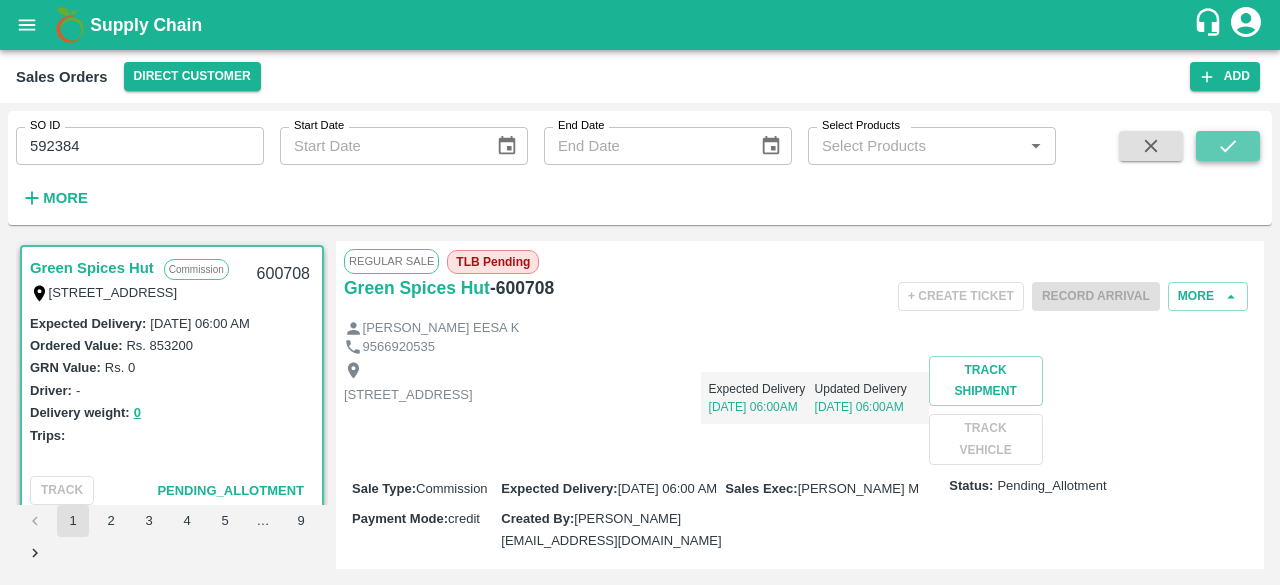 click at bounding box center [1228, 146] 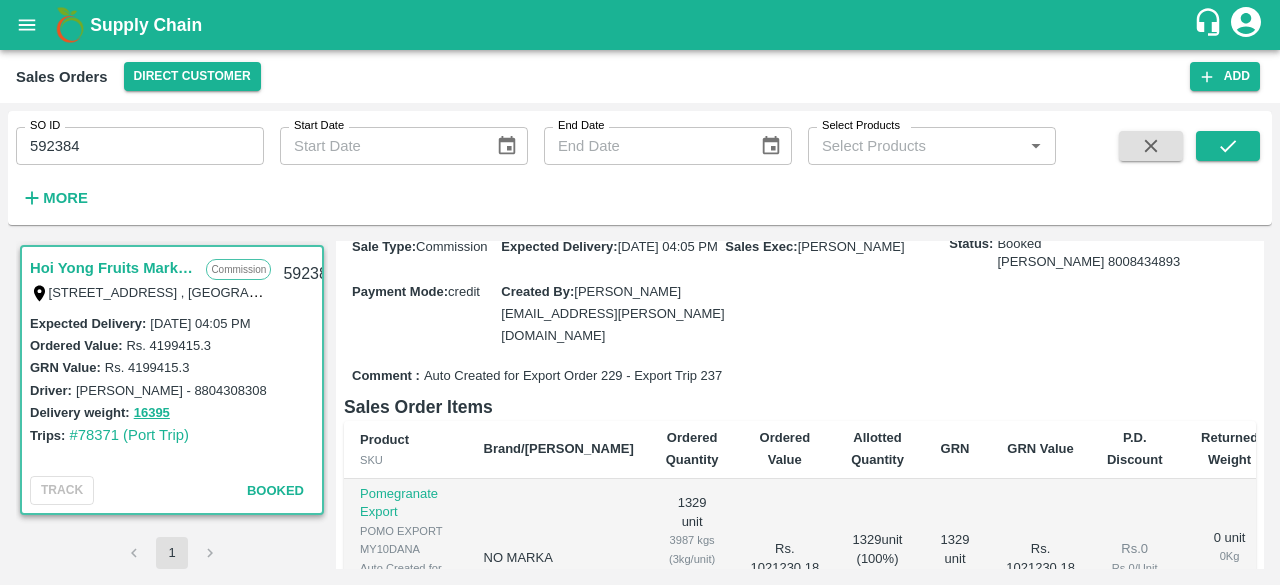 scroll, scrollTop: 326, scrollLeft: 0, axis: vertical 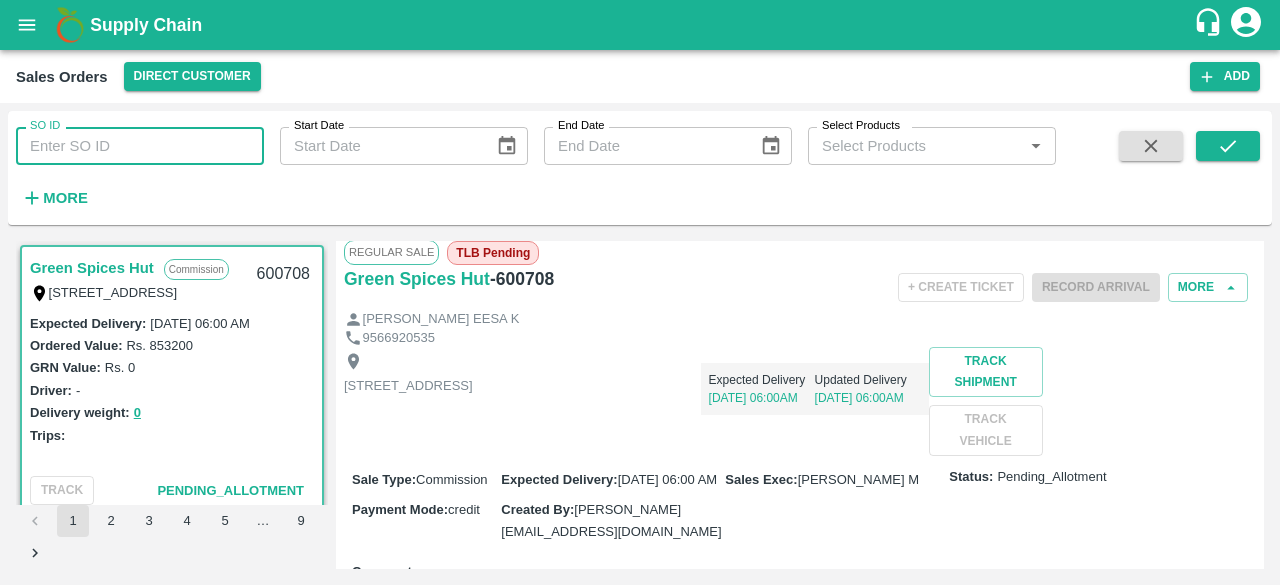 click on "SO ID" at bounding box center (140, 146) 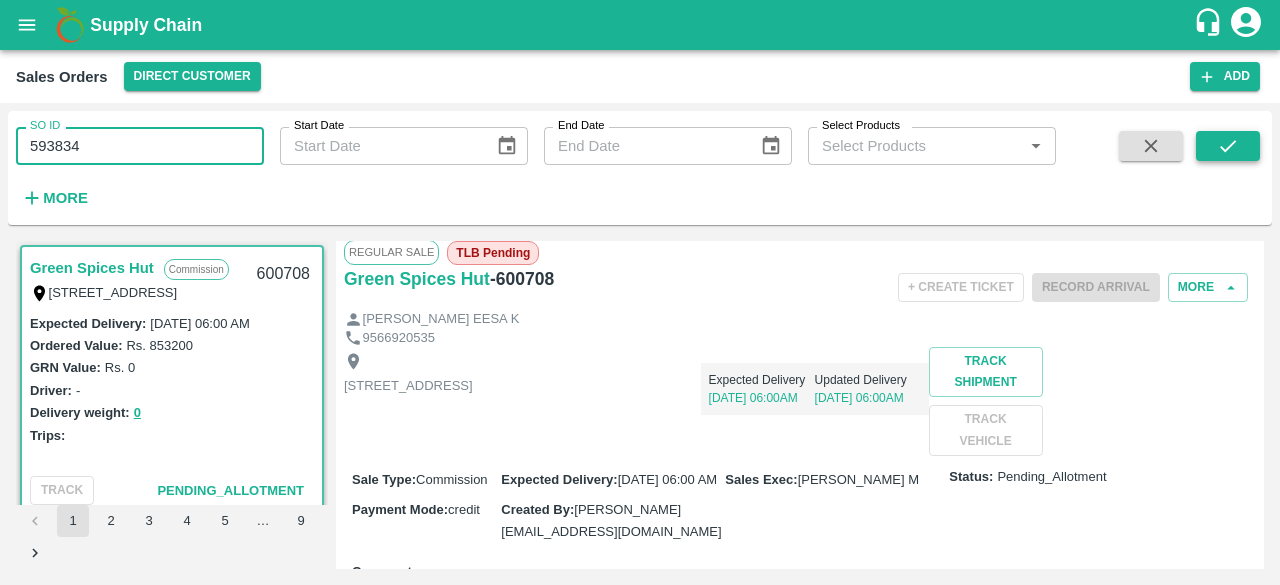 type on "593834" 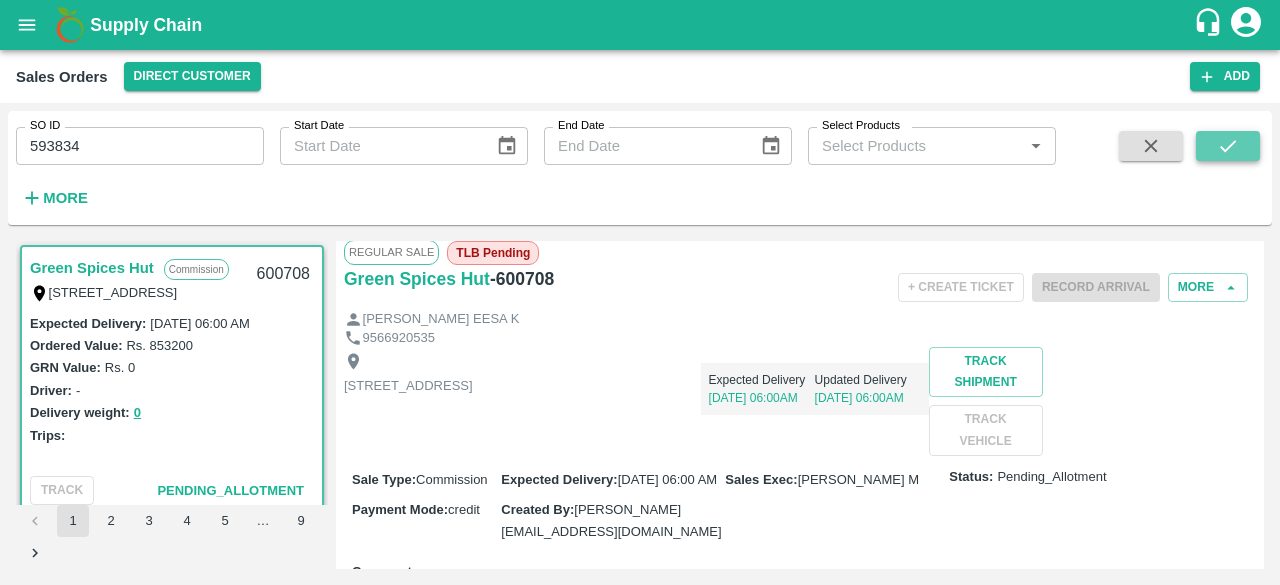 click at bounding box center (1228, 146) 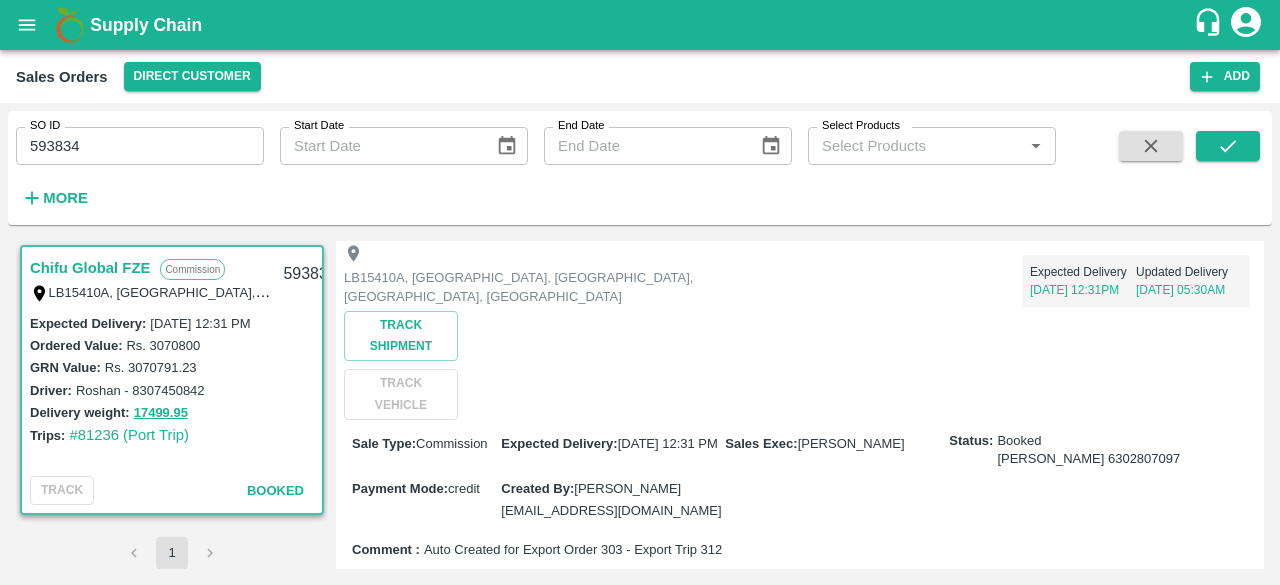 scroll, scrollTop: 108, scrollLeft: 0, axis: vertical 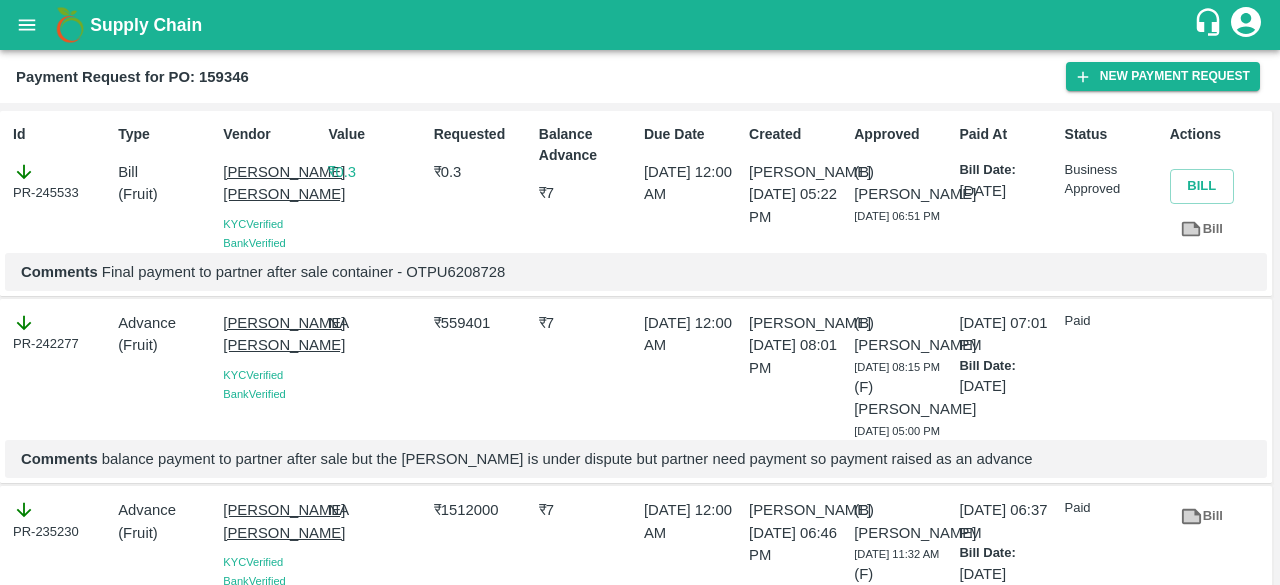 click on "[DATE]" at bounding box center [1007, 191] 